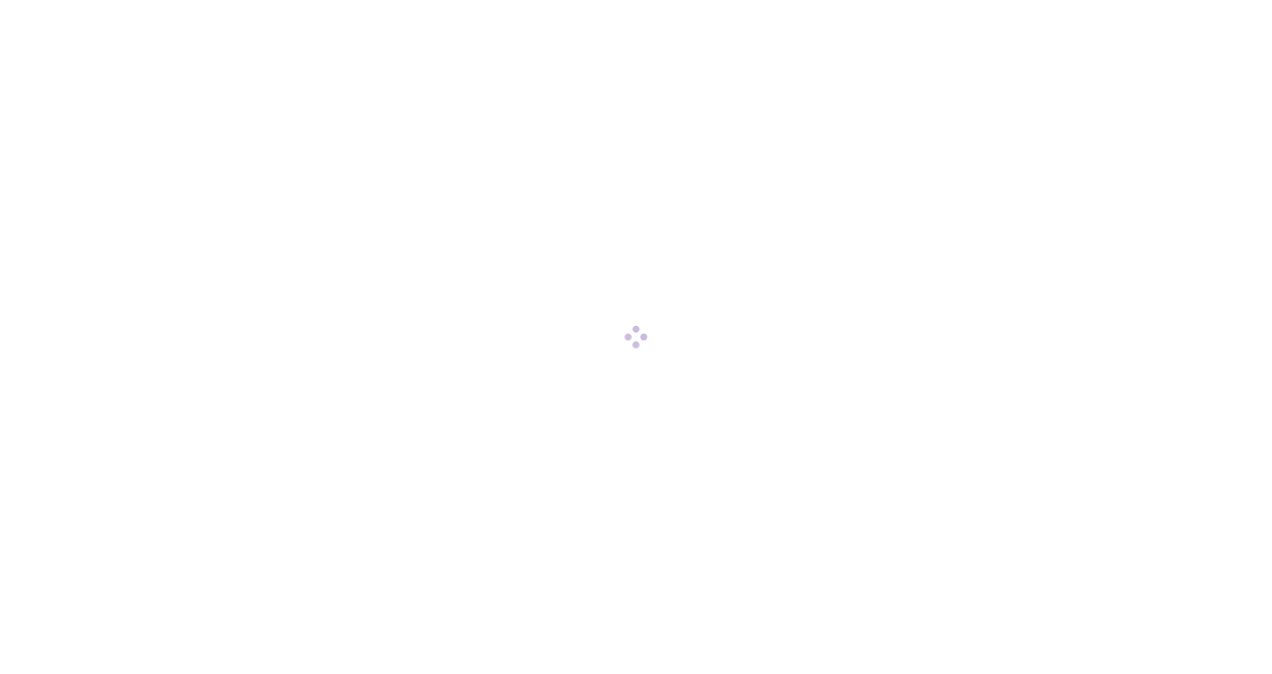 scroll, scrollTop: 0, scrollLeft: 0, axis: both 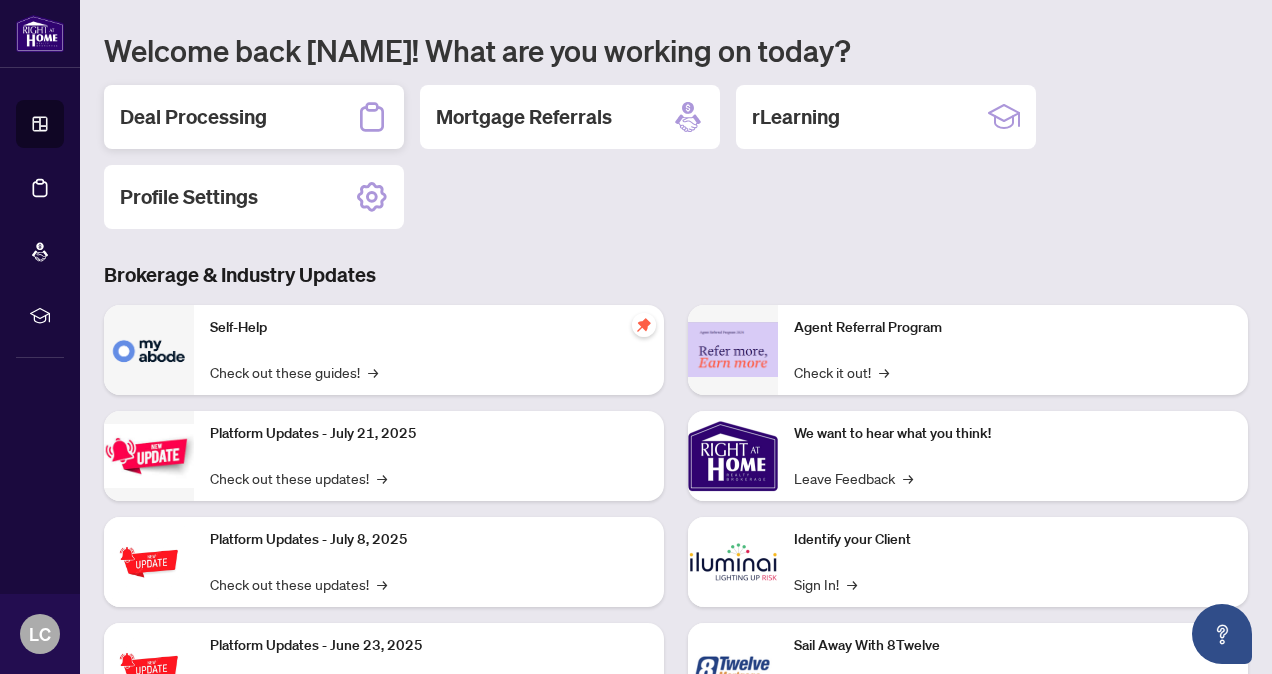 click on "Deal Processing" at bounding box center [254, 117] 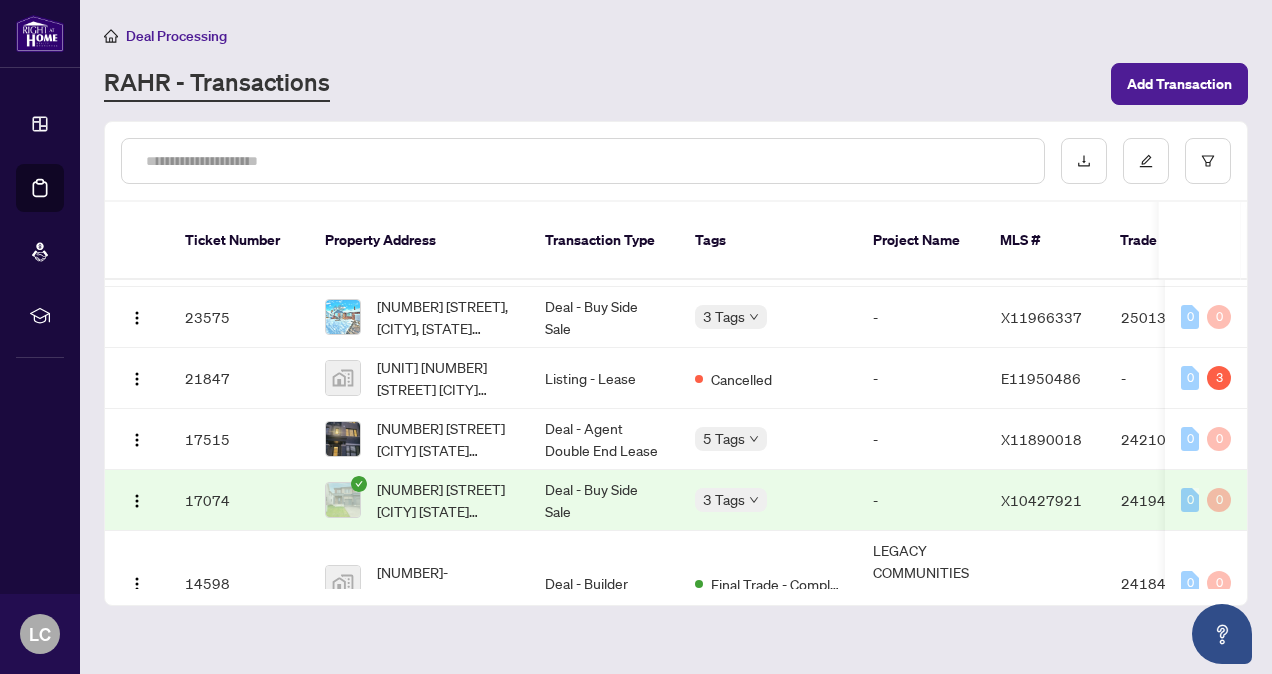 scroll, scrollTop: 236, scrollLeft: 0, axis: vertical 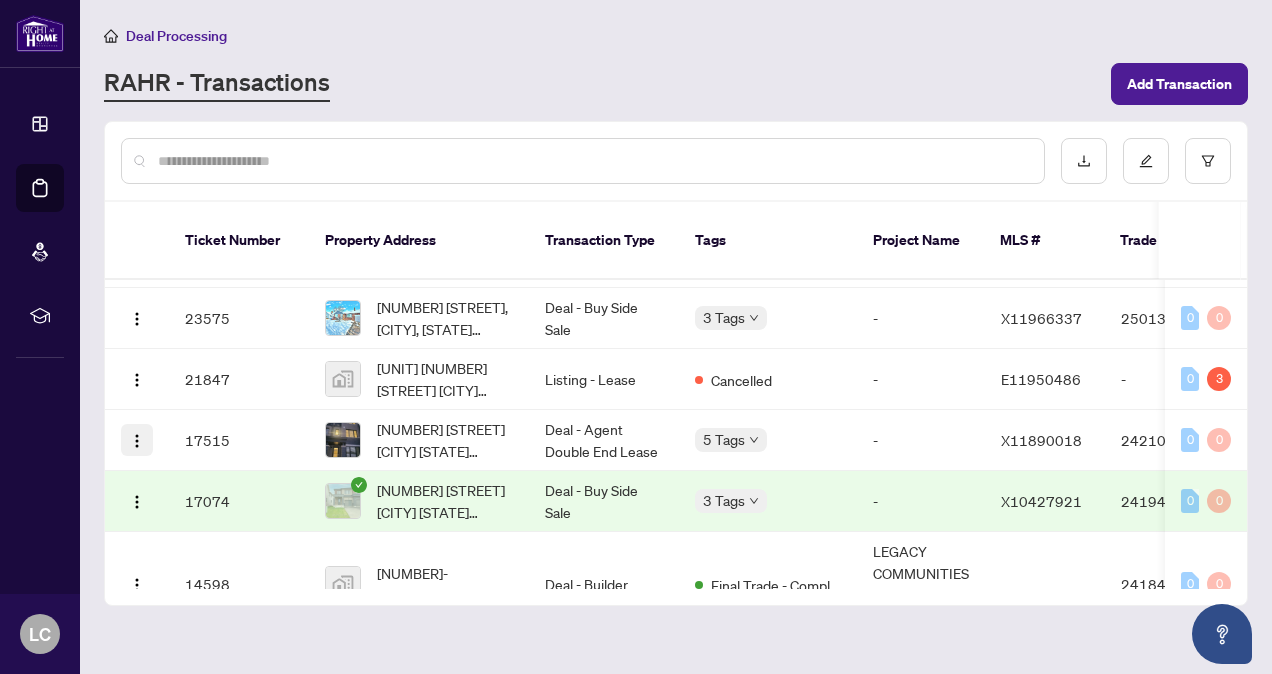 click at bounding box center (137, 441) 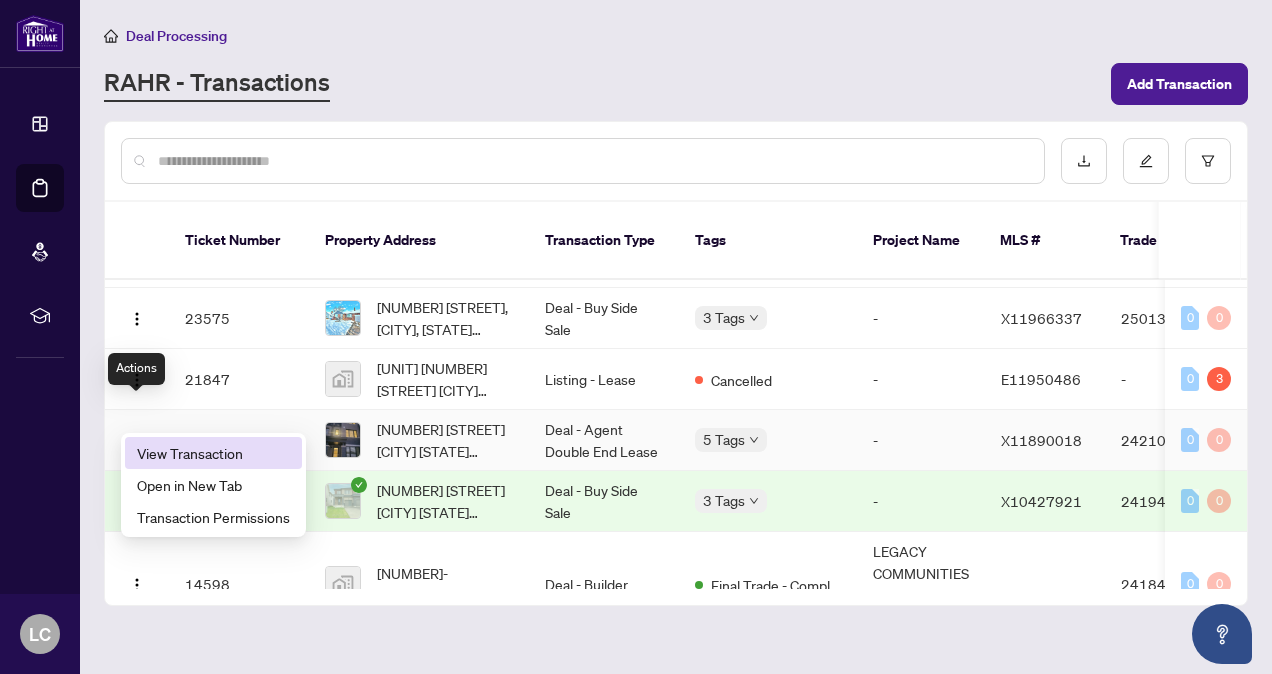 click on "View Transaction" at bounding box center [213, 453] 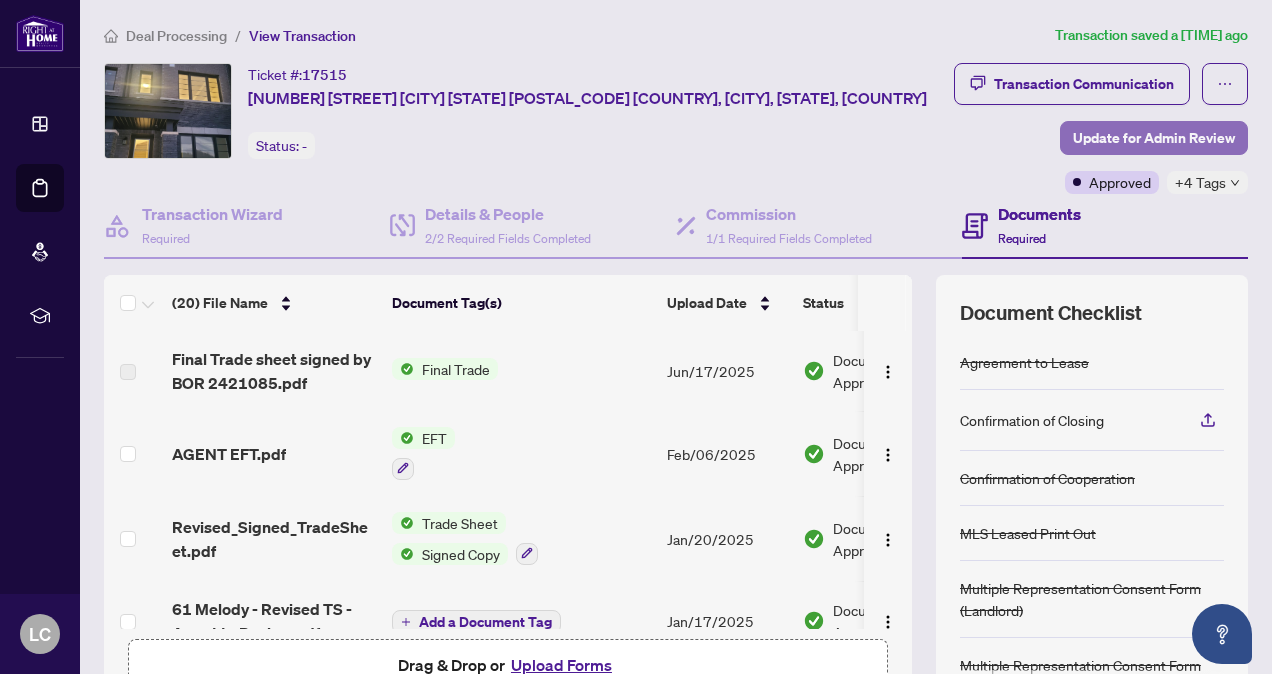 click on "Update for Admin Review" at bounding box center (1154, 138) 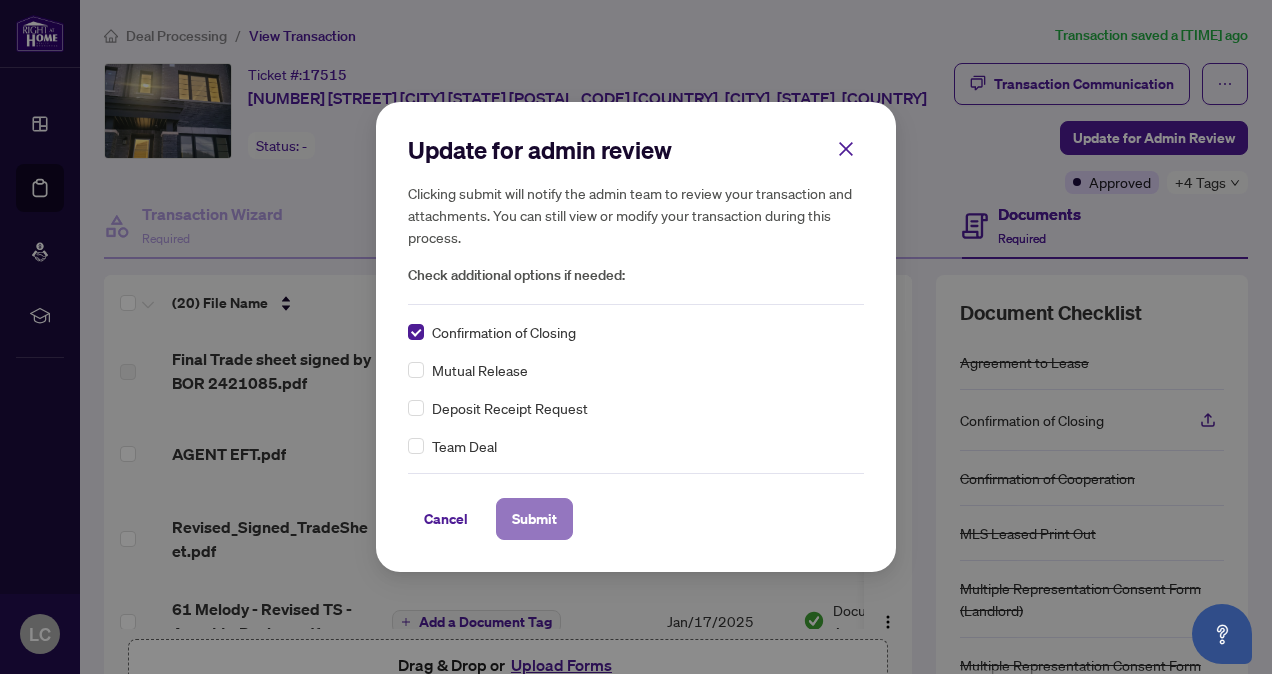 click on "Submit" at bounding box center (534, 519) 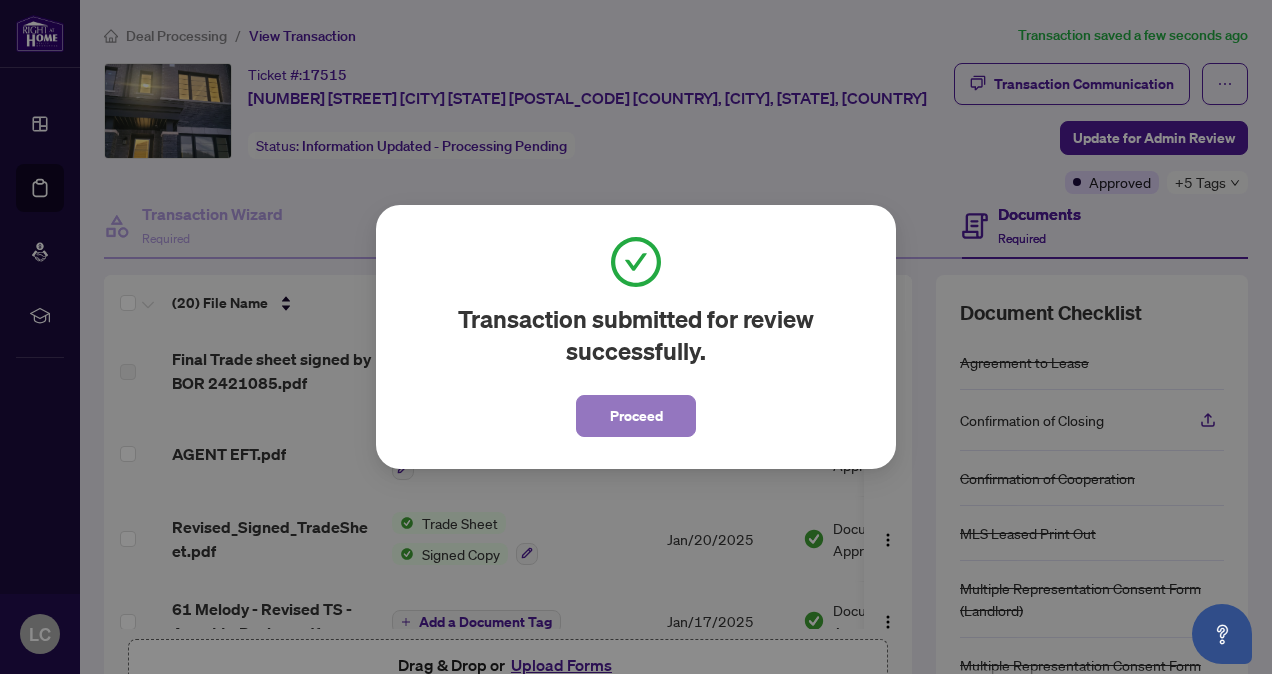 click on "Proceed" at bounding box center (636, 416) 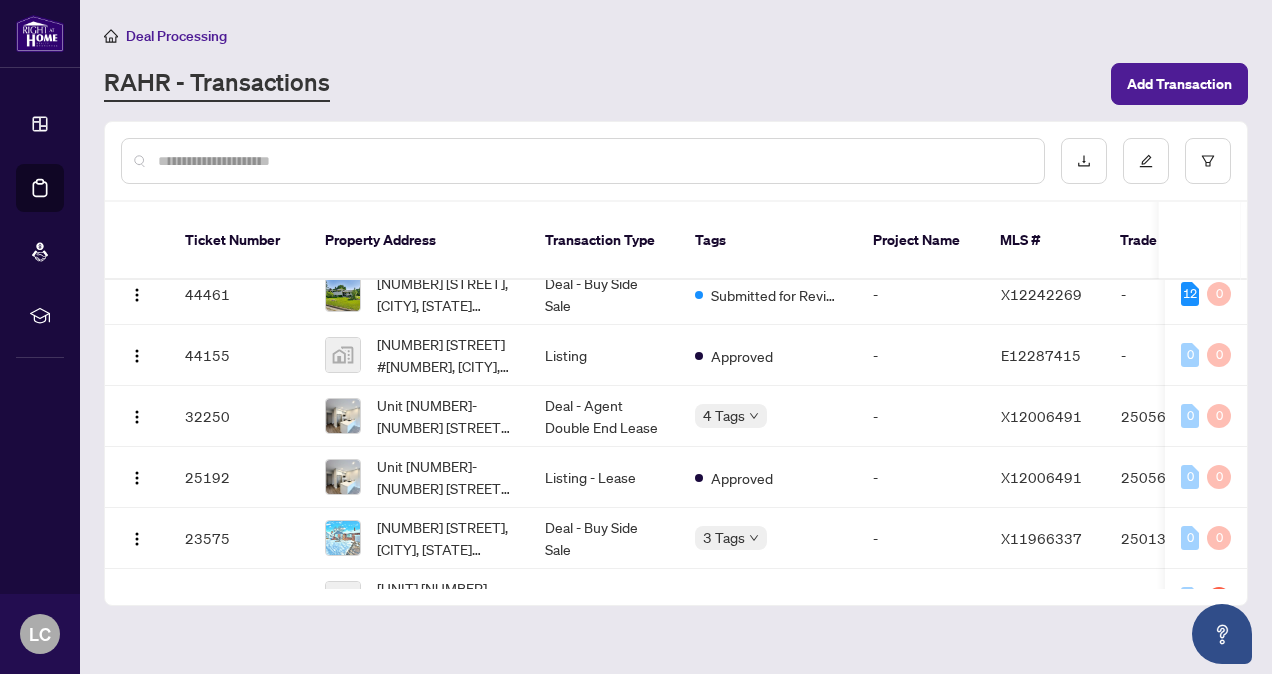 scroll, scrollTop: 0, scrollLeft: 0, axis: both 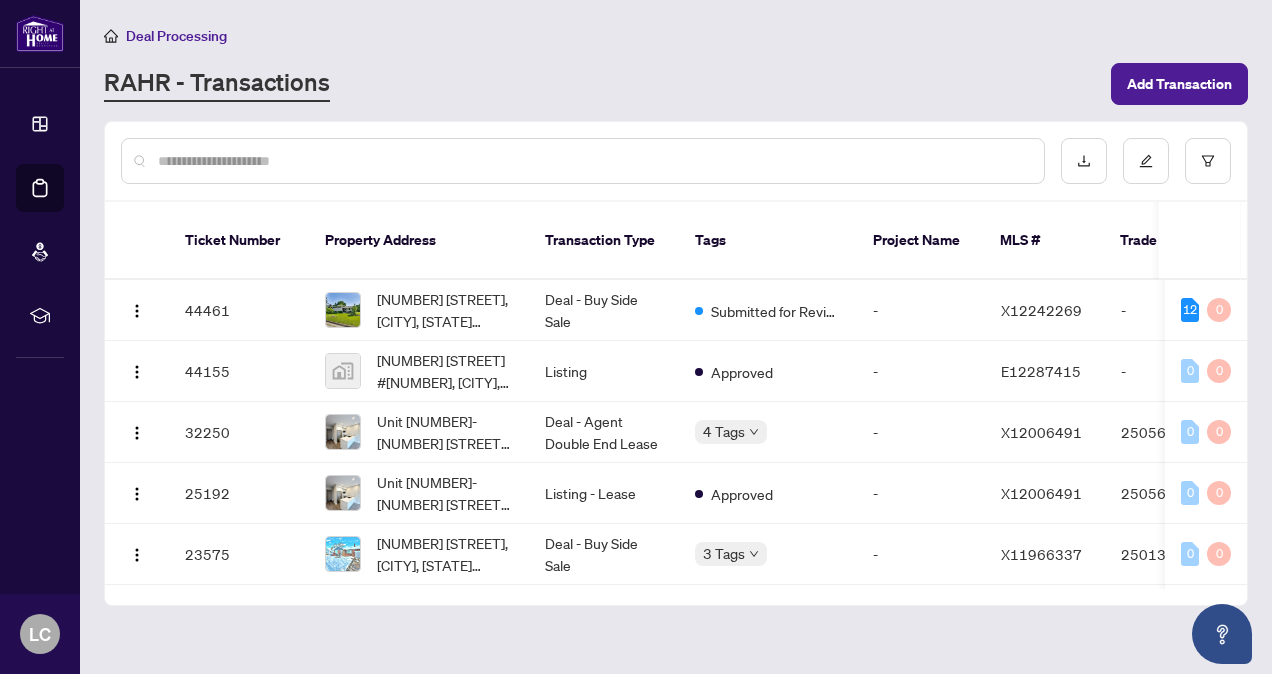 click on "12" at bounding box center [1190, 310] 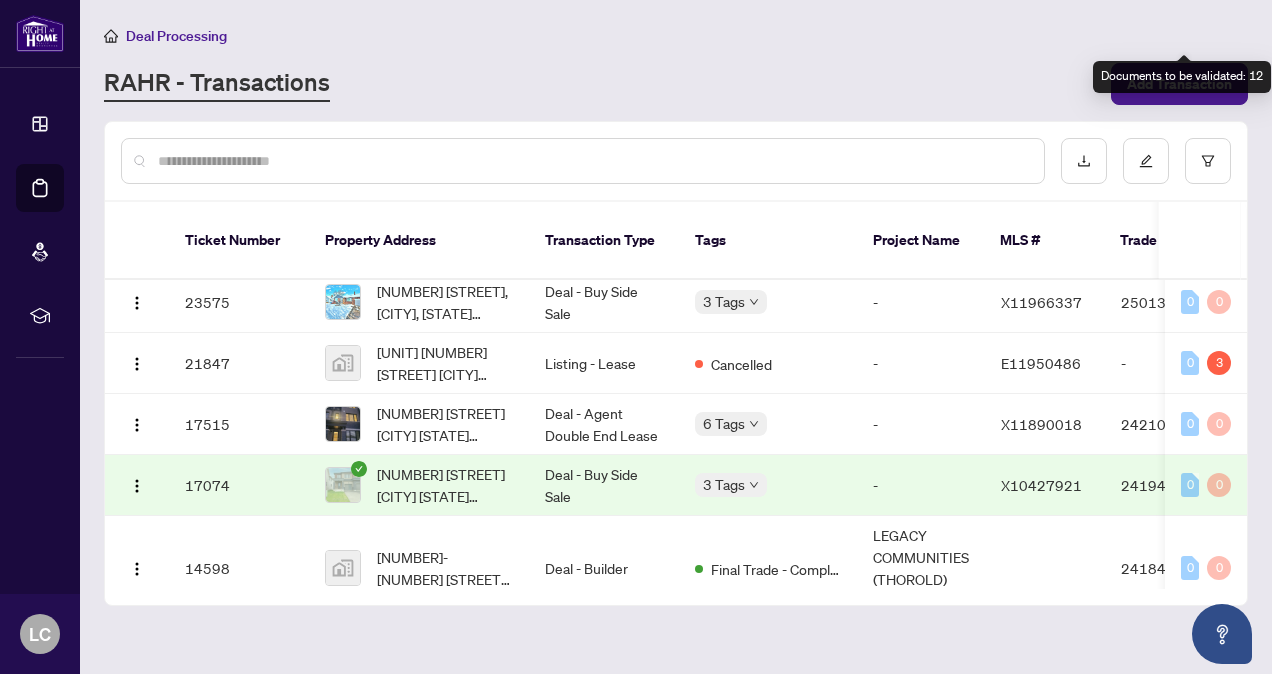 scroll, scrollTop: 237, scrollLeft: 0, axis: vertical 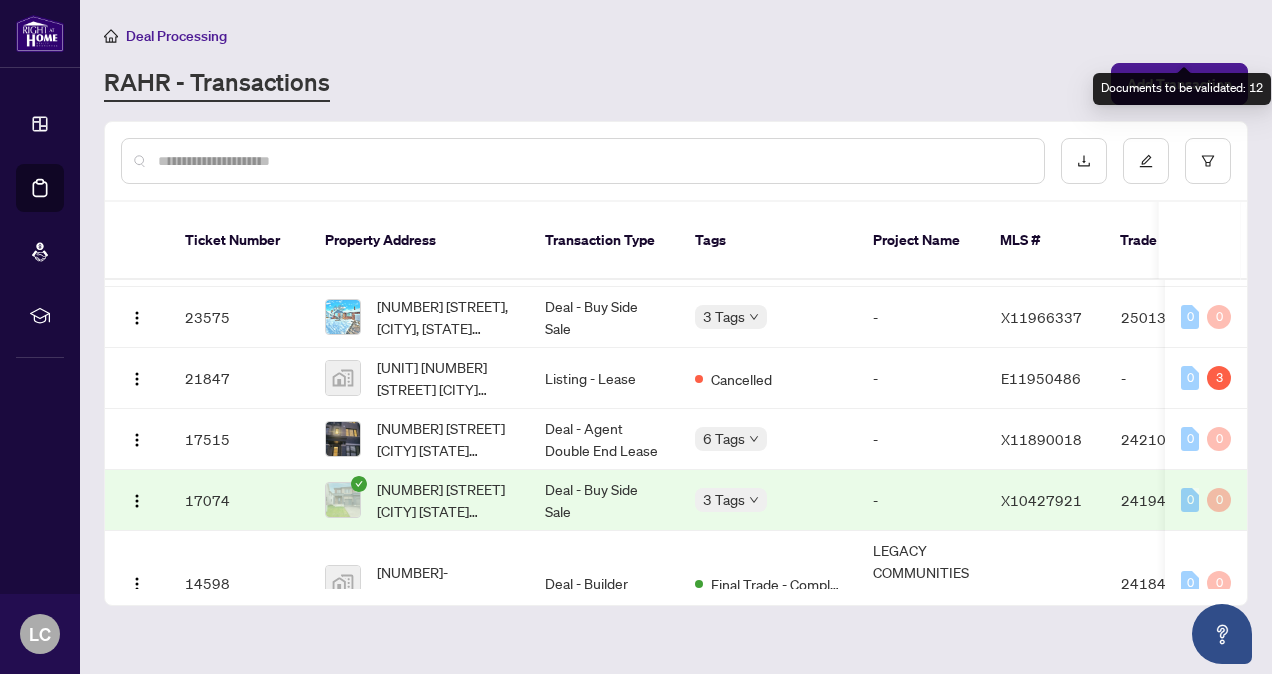 click on "3" at bounding box center (1219, 378) 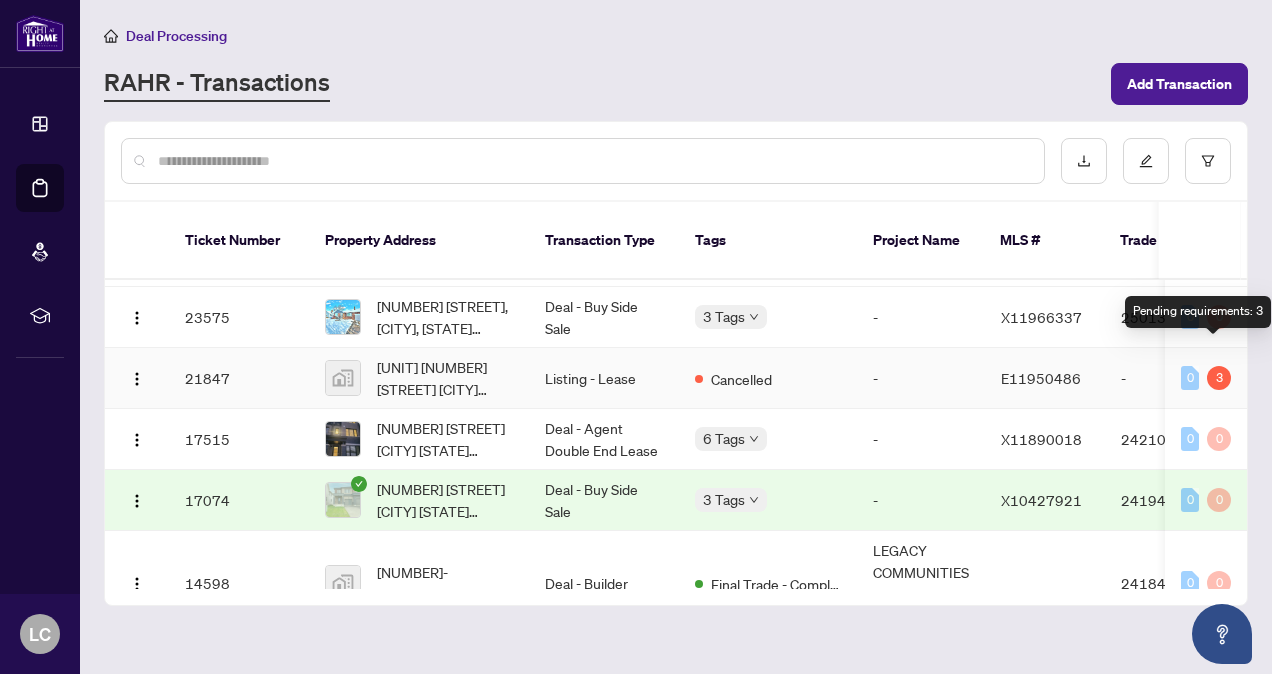 click on "Pending requirements: 3" at bounding box center [1198, 312] 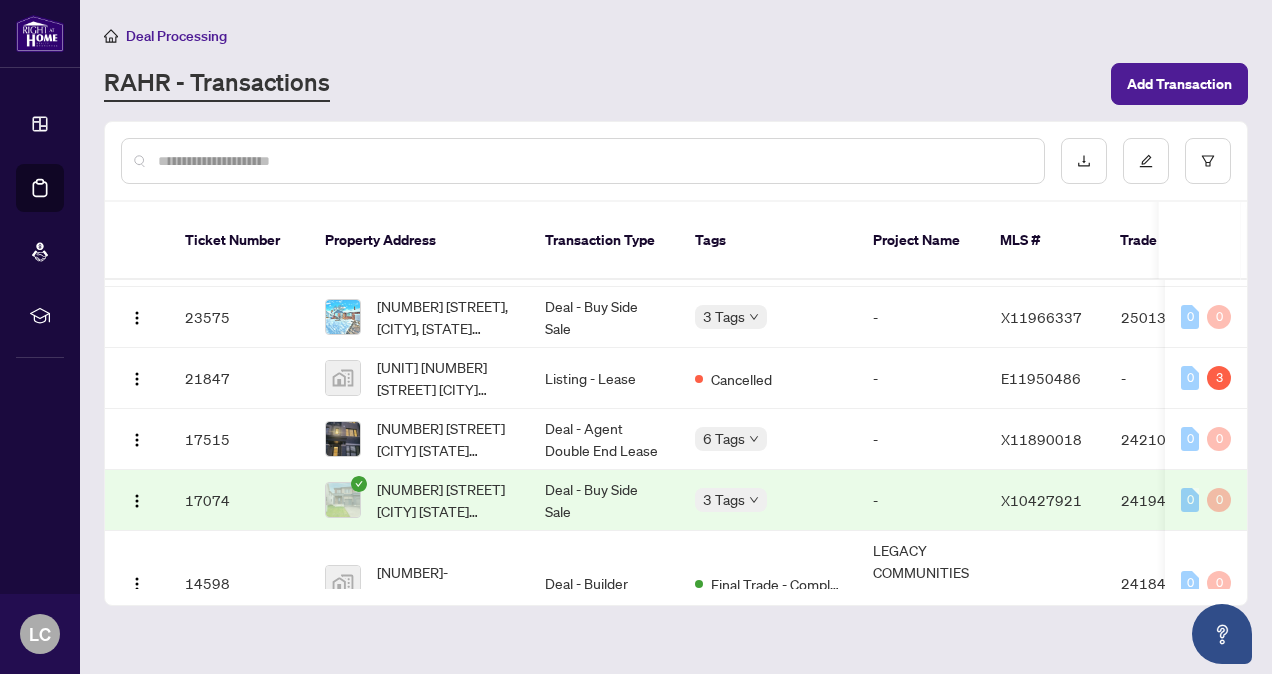click on "3" at bounding box center (1219, 378) 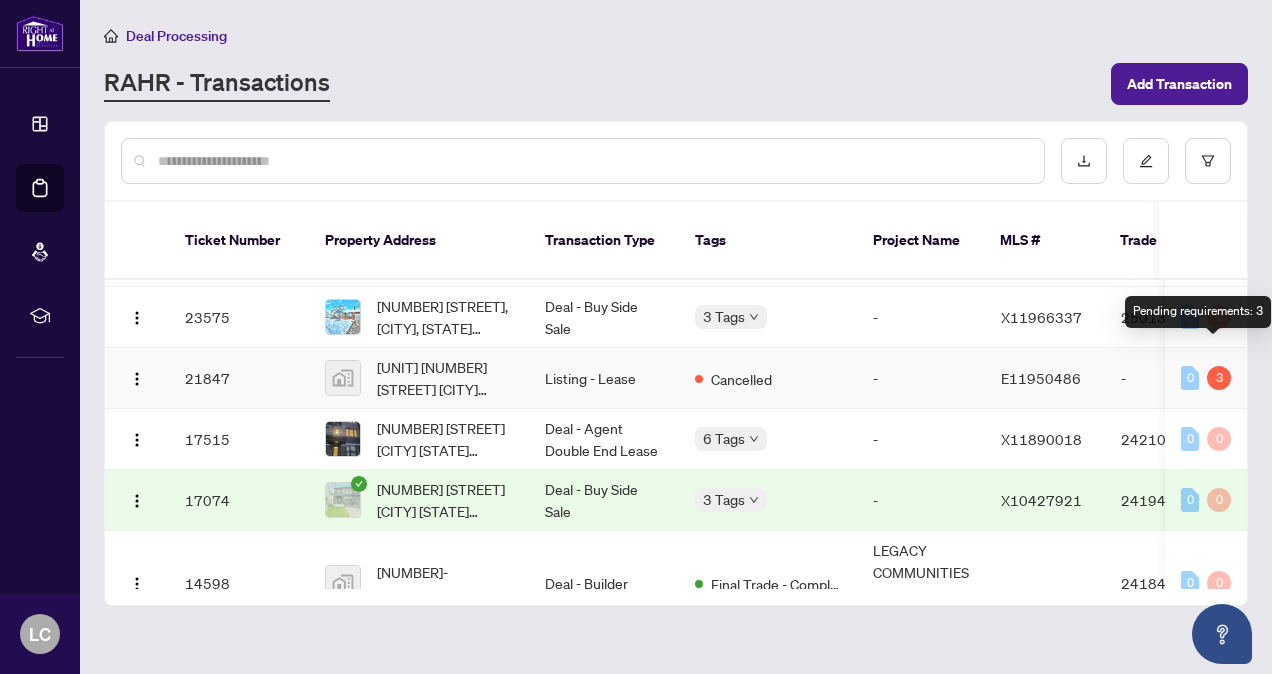 click on "Pending requirements: 3" at bounding box center [1198, 312] 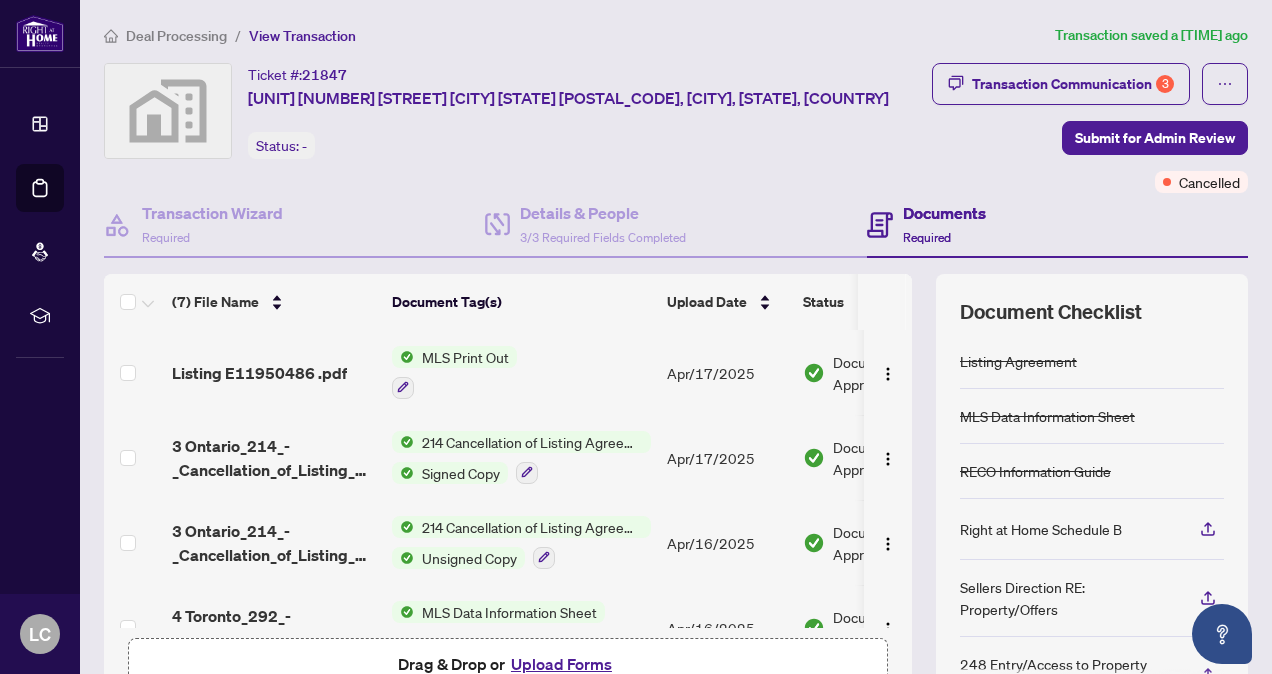 scroll, scrollTop: 19, scrollLeft: 0, axis: vertical 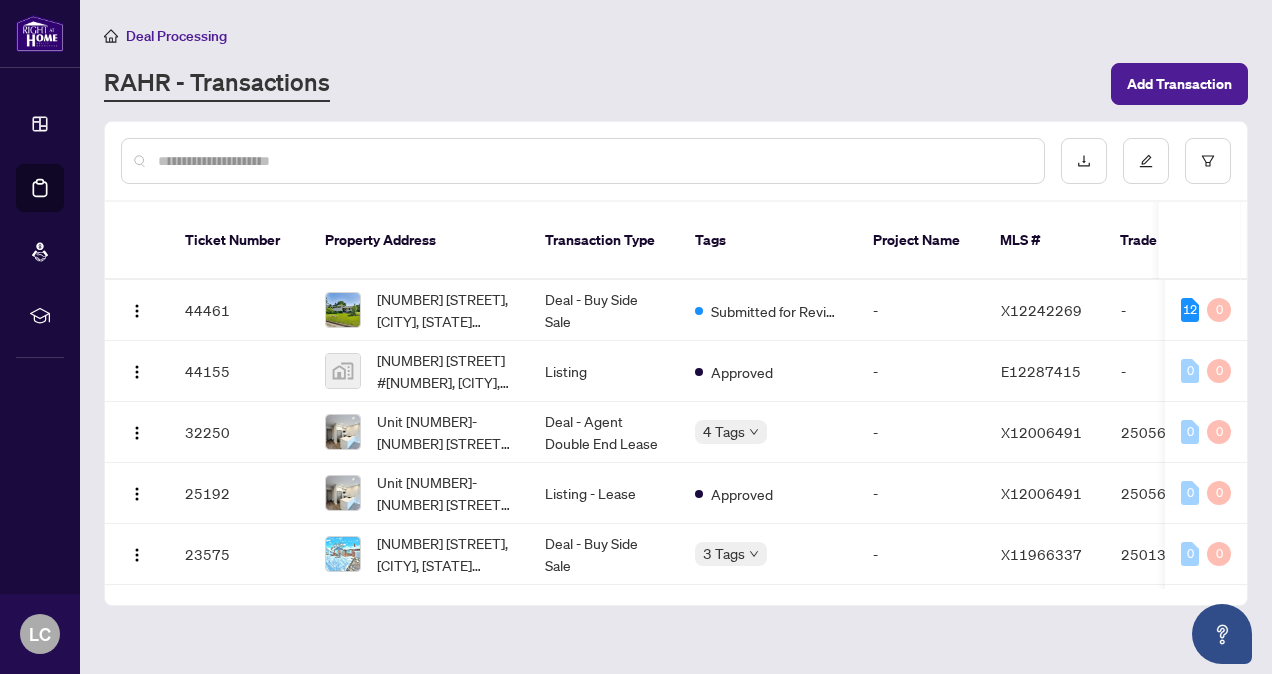 click on "Approved" at bounding box center [742, 372] 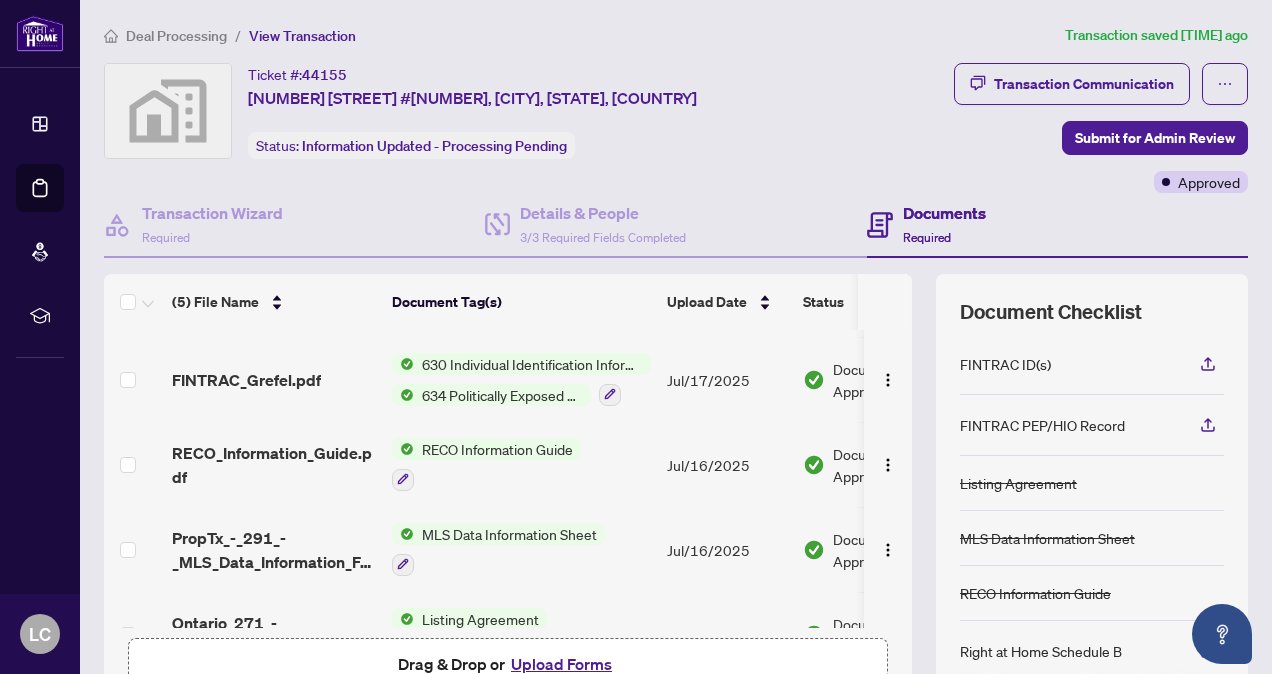 scroll, scrollTop: 130, scrollLeft: 0, axis: vertical 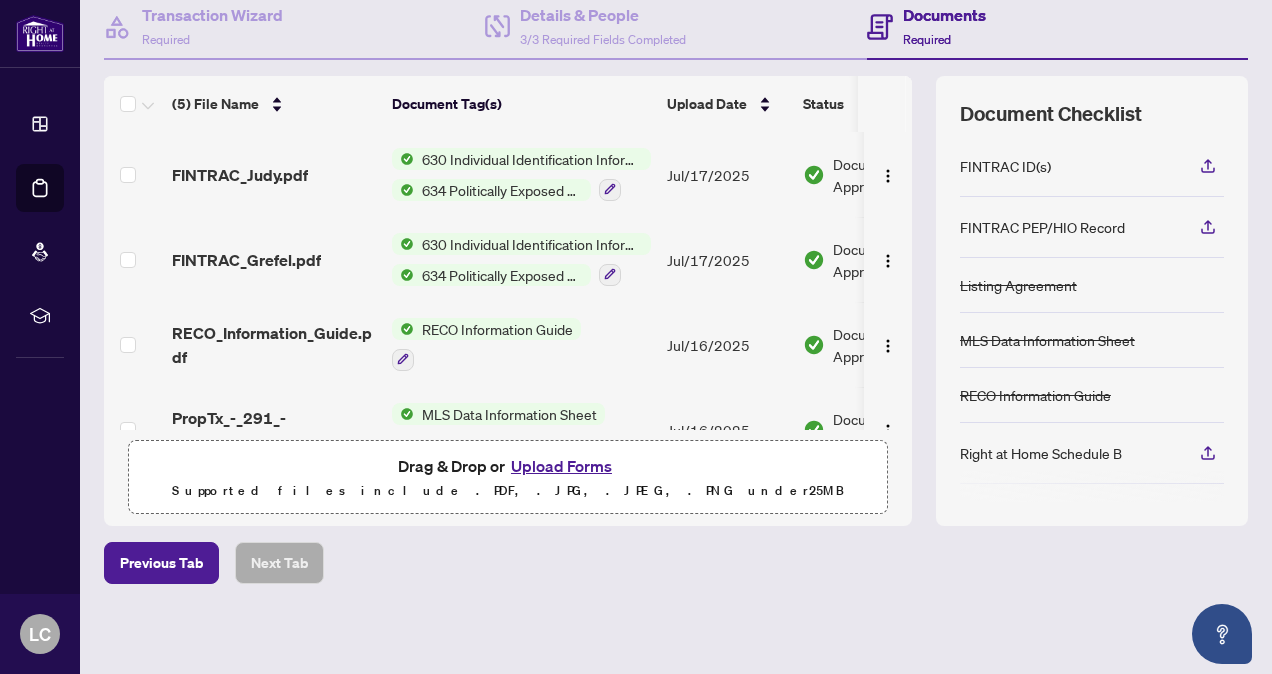 click on "Documents" at bounding box center (944, 15) 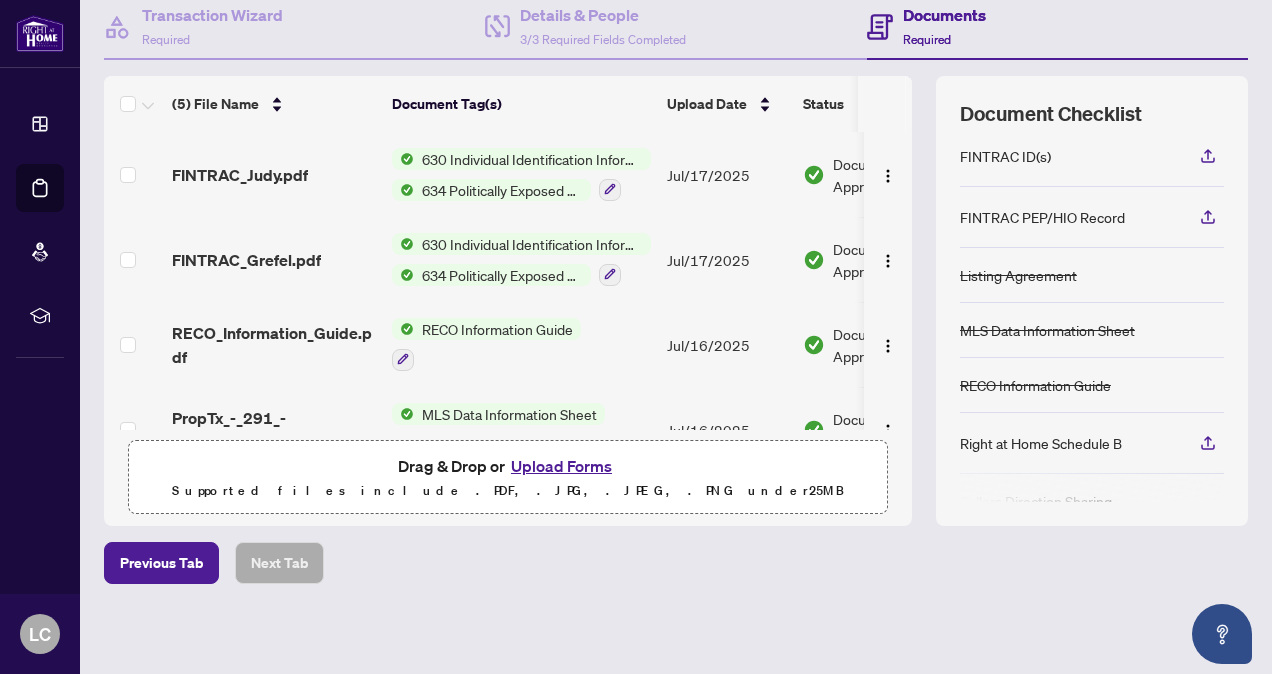 scroll, scrollTop: 0, scrollLeft: 0, axis: both 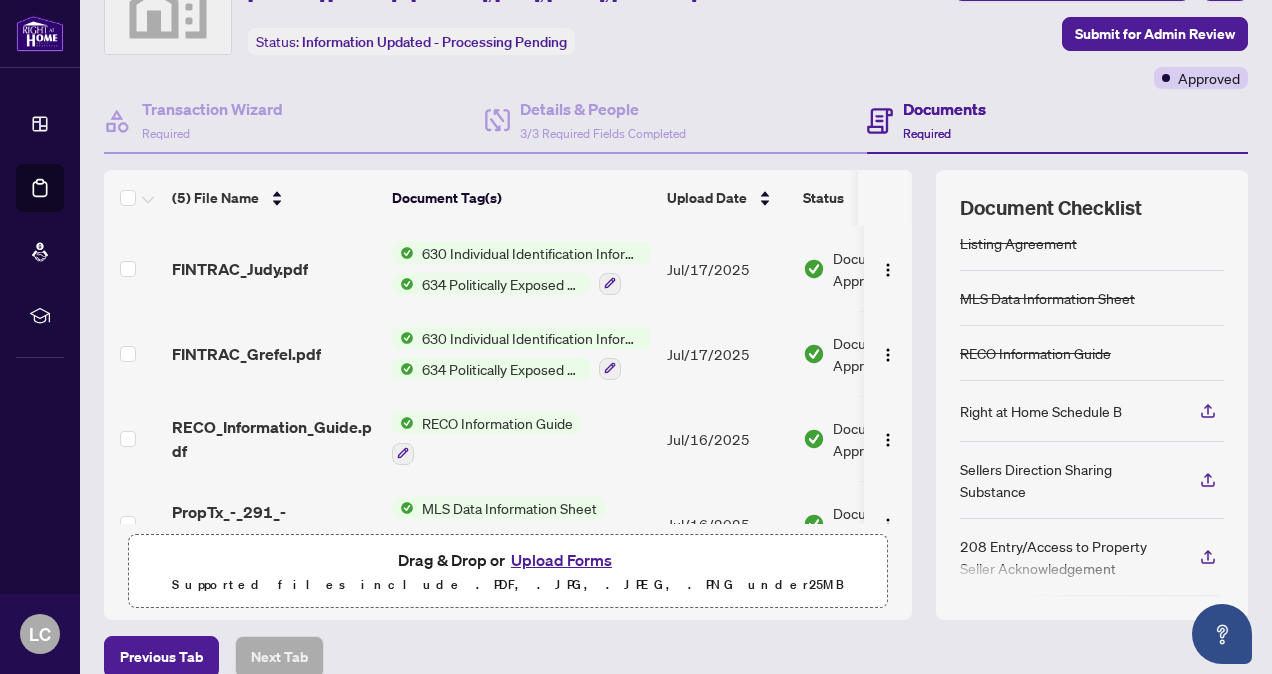 click on "RECO Information Guide" at bounding box center [1092, 353] 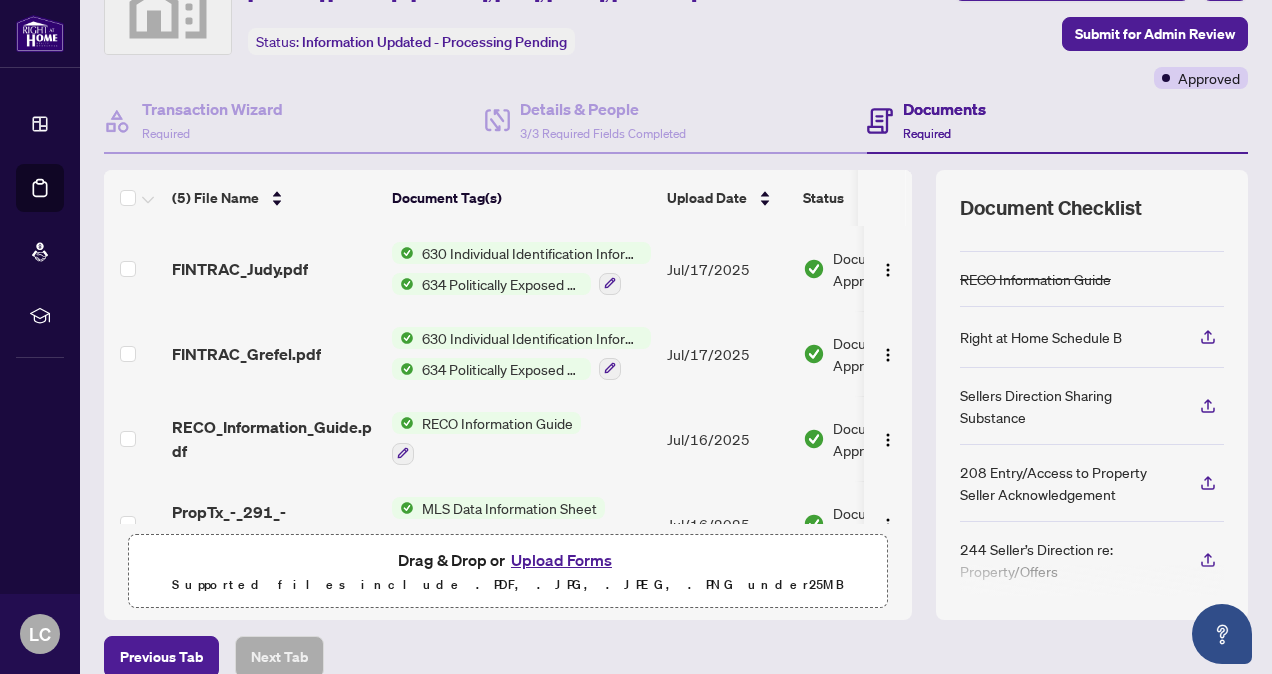 scroll, scrollTop: 216, scrollLeft: 0, axis: vertical 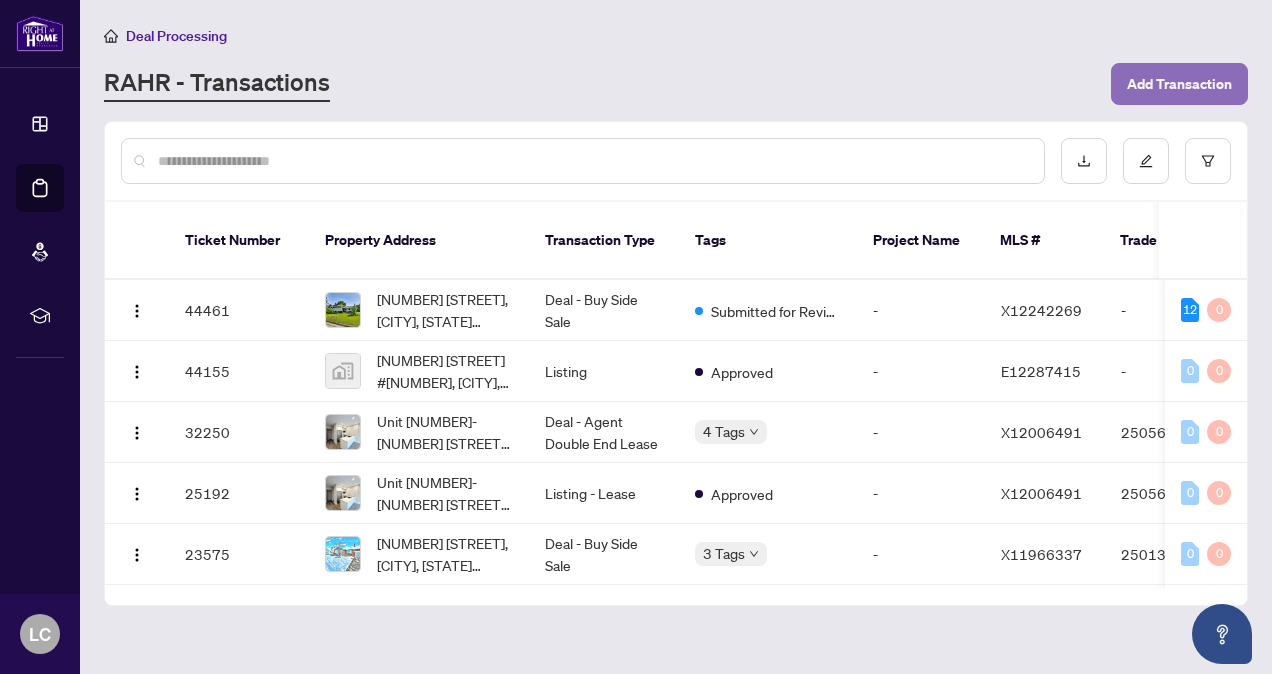 click on "Add Transaction" at bounding box center [1179, 84] 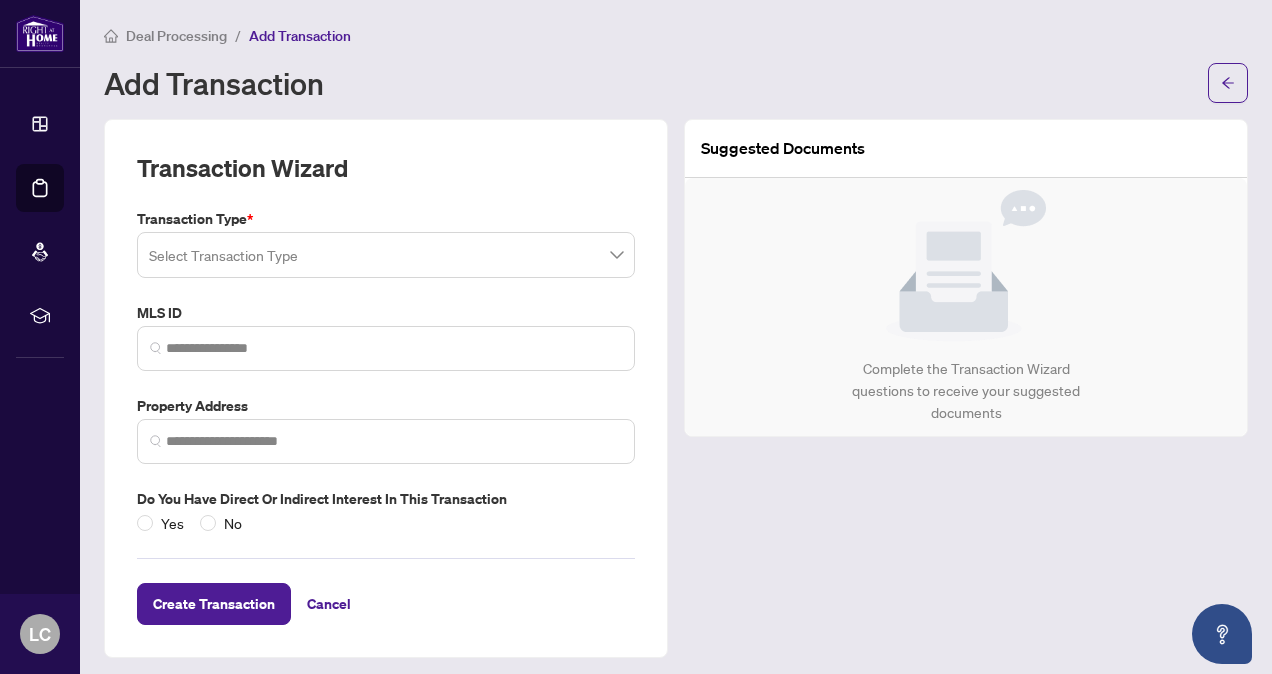 click at bounding box center [386, 255] 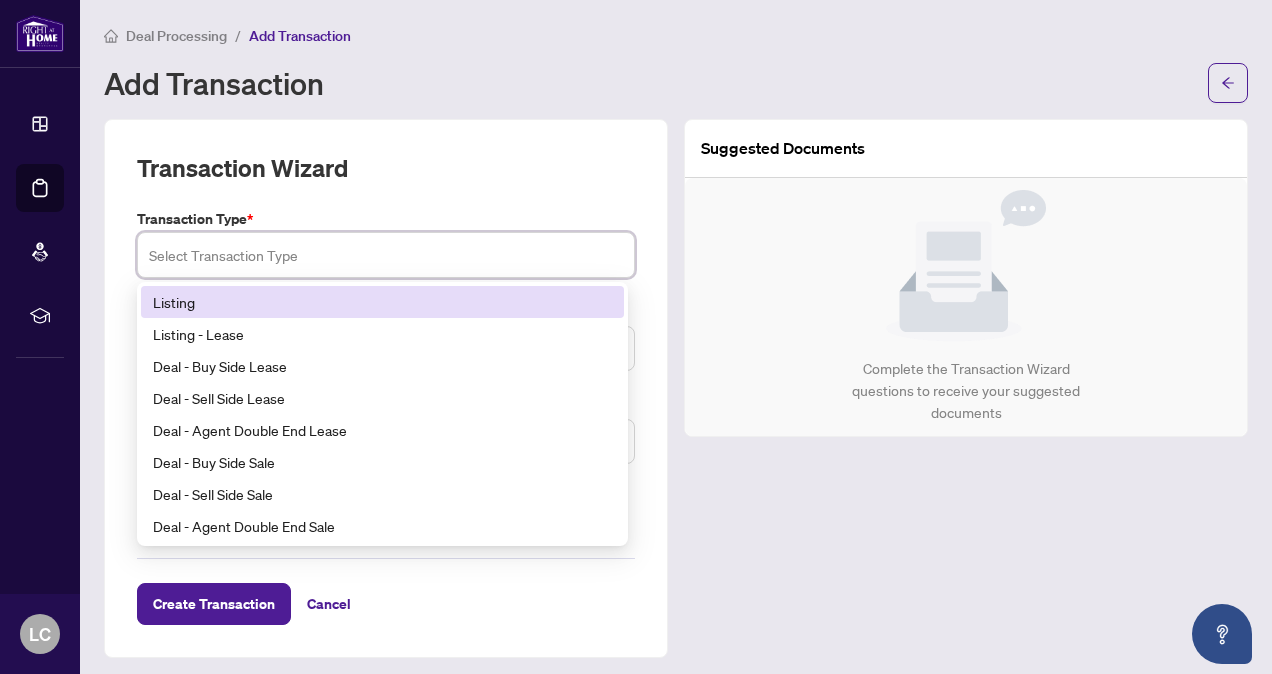 click on "Deal - Sell Side Sale" at bounding box center (382, 494) 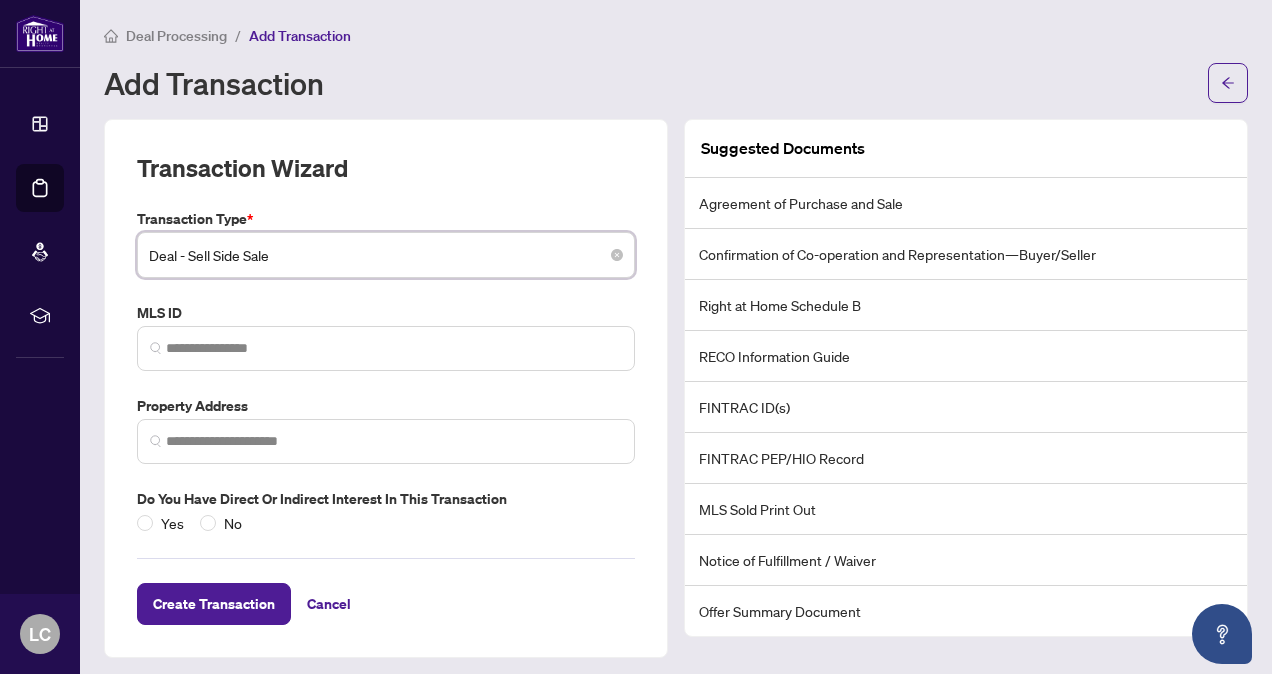 scroll, scrollTop: 4, scrollLeft: 0, axis: vertical 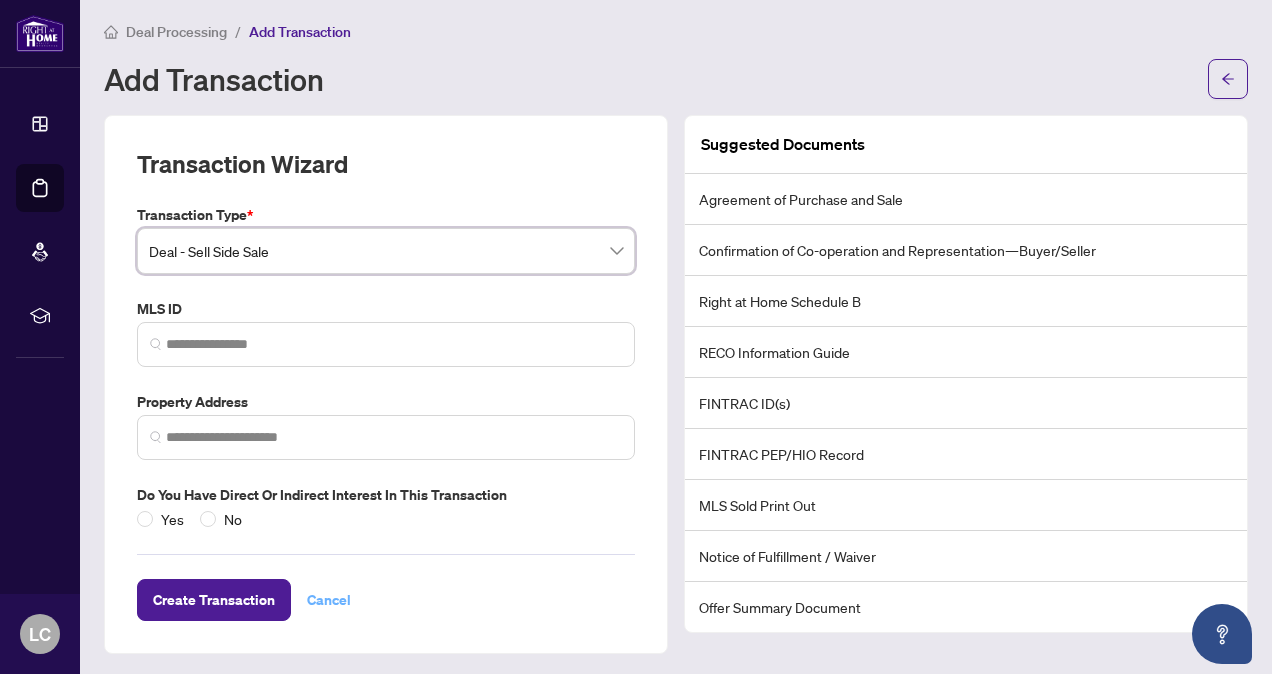 click on "Cancel" at bounding box center (329, 600) 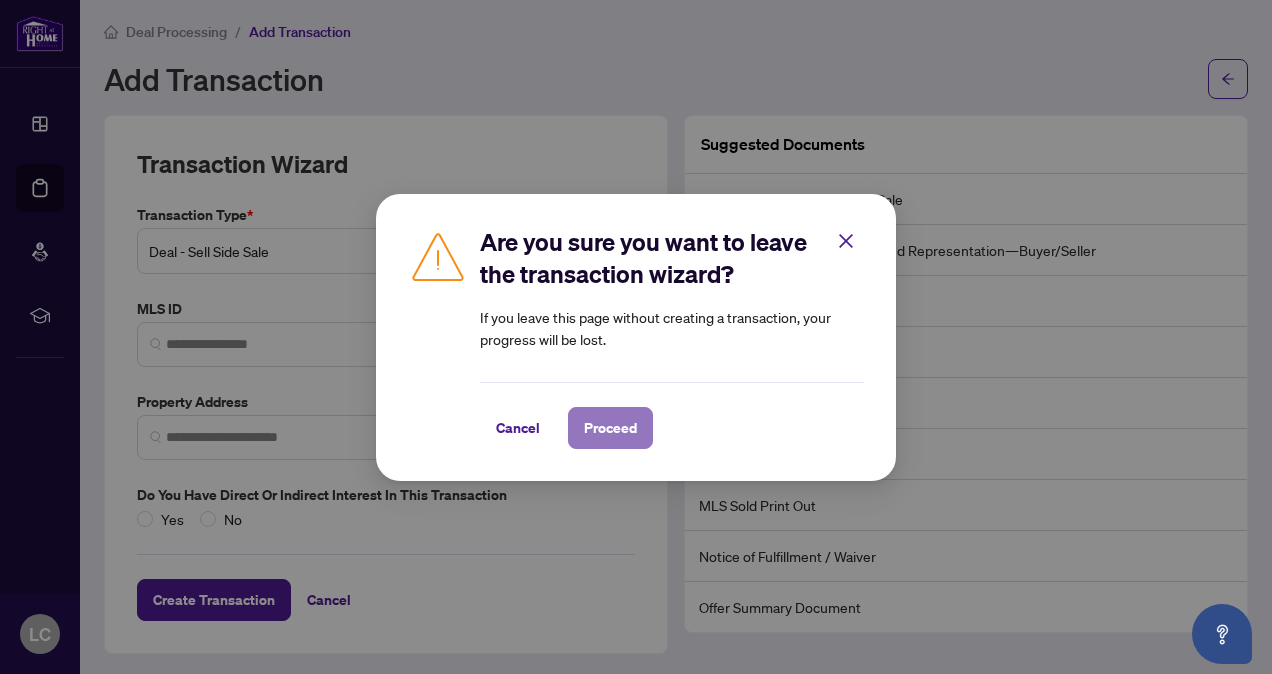 click on "Proceed" at bounding box center [610, 428] 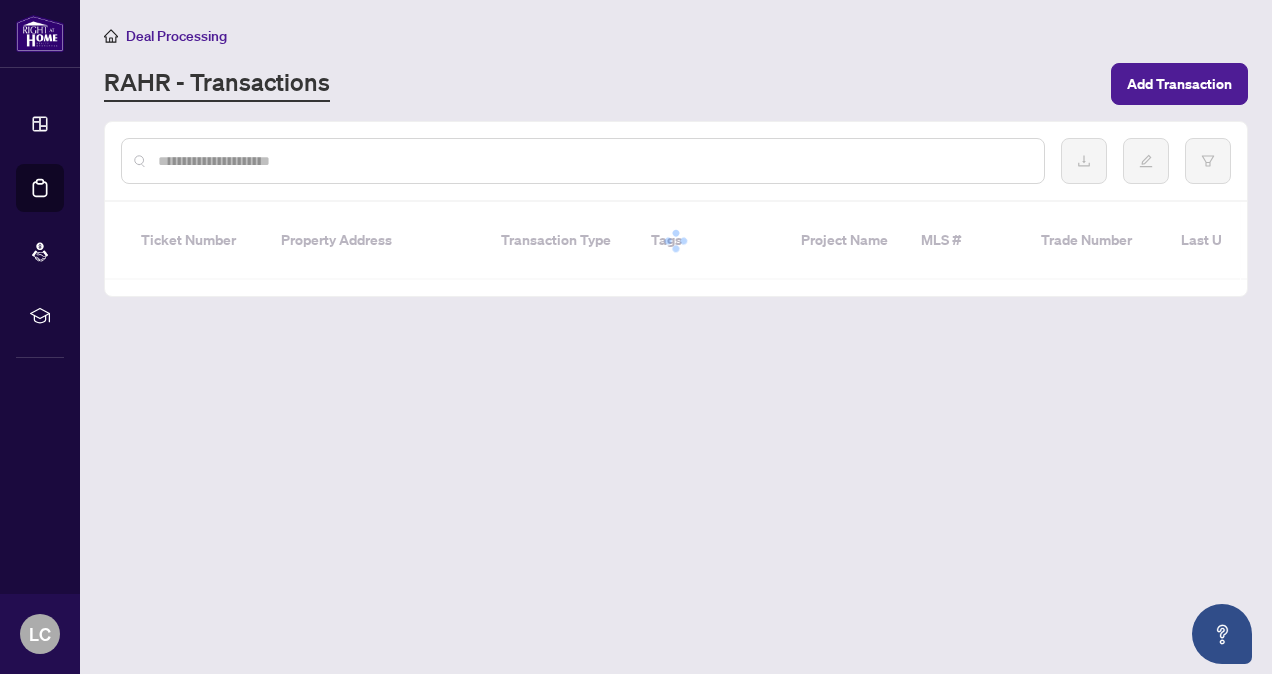 scroll, scrollTop: 0, scrollLeft: 0, axis: both 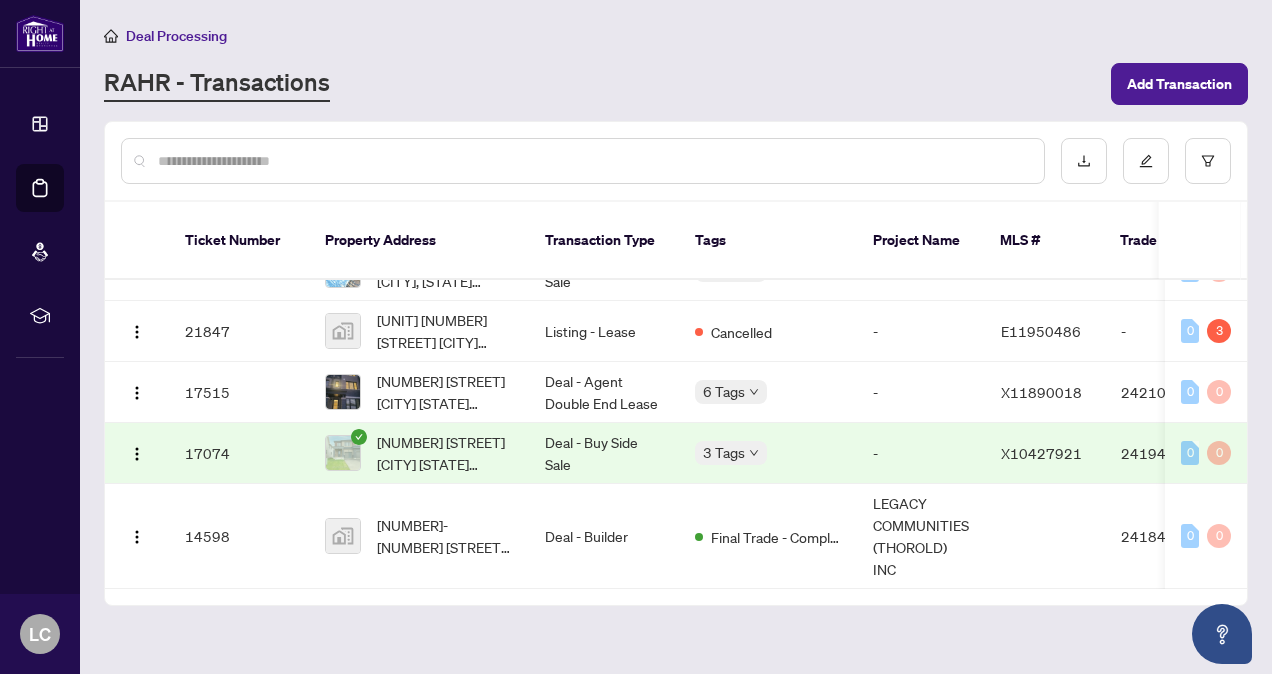 click on "3 Tags" at bounding box center (724, 452) 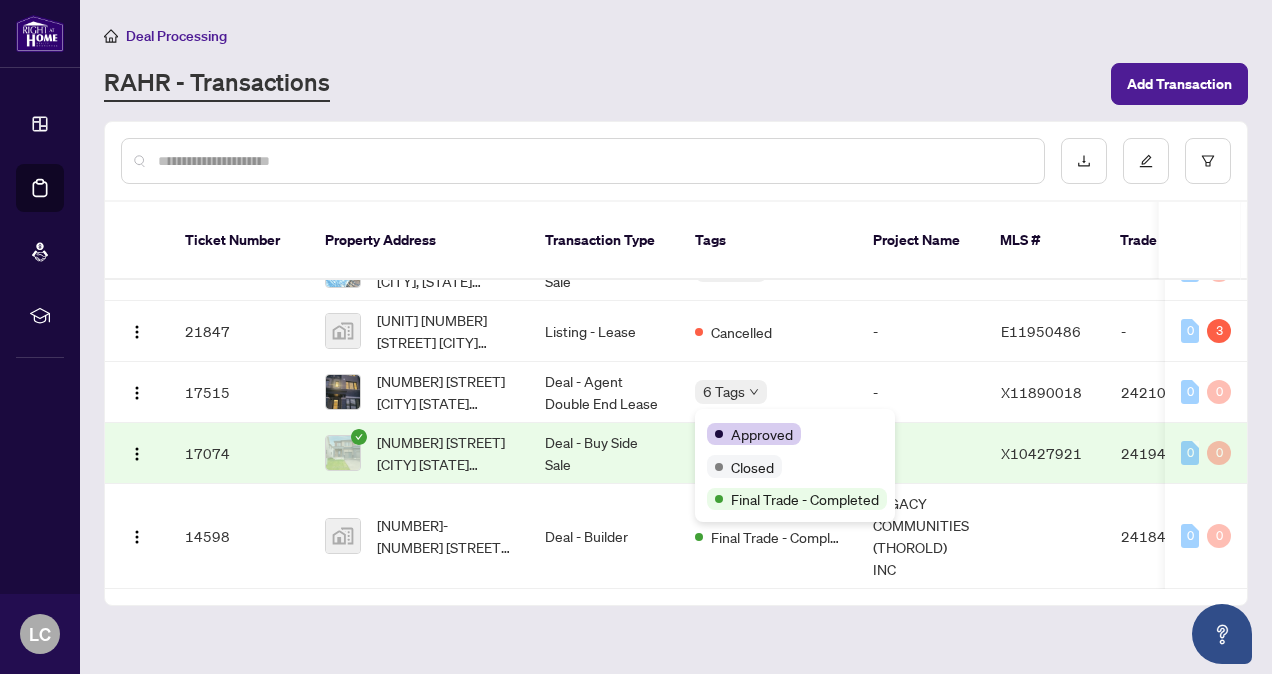 click 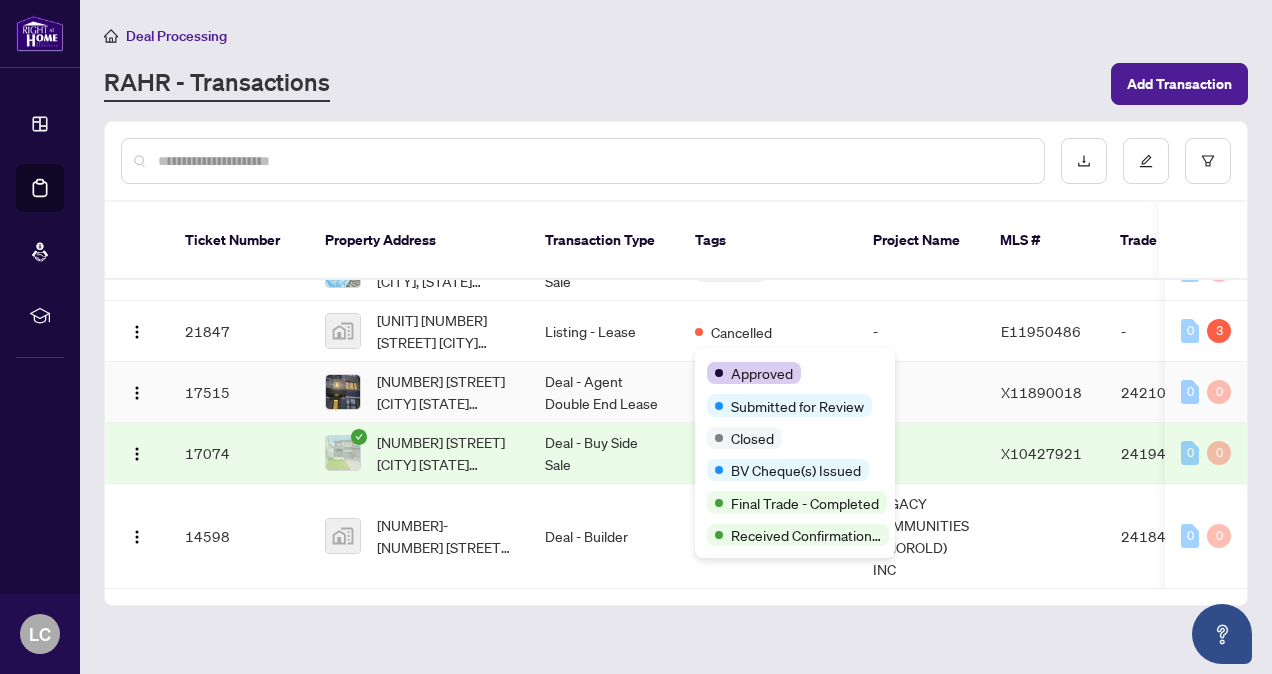 click on "Approved" at bounding box center (795, 372) 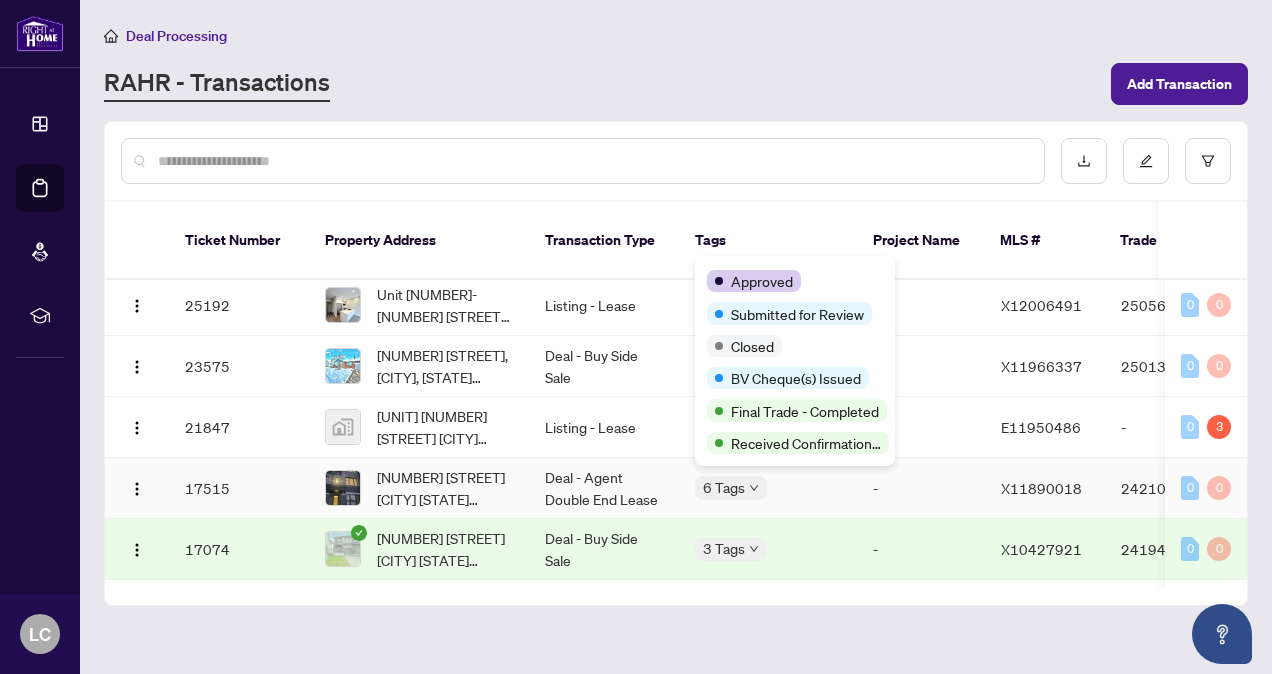 scroll, scrollTop: 166, scrollLeft: 0, axis: vertical 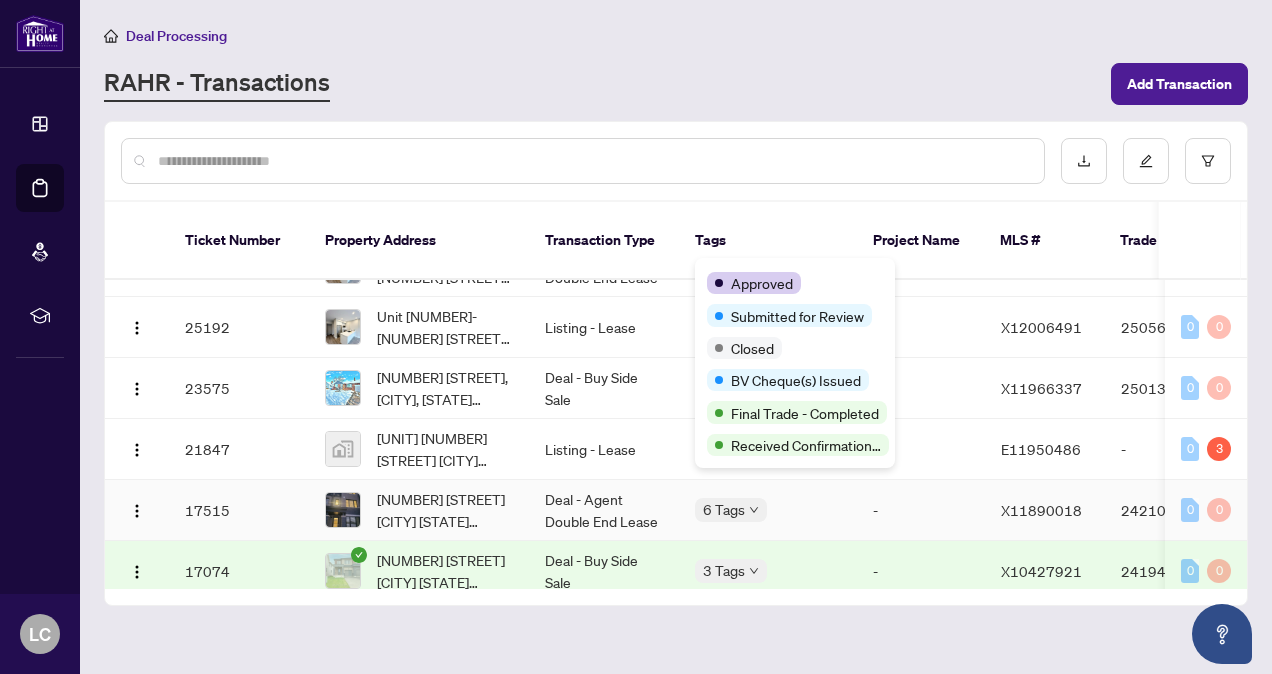 click on "-" at bounding box center [921, 327] 